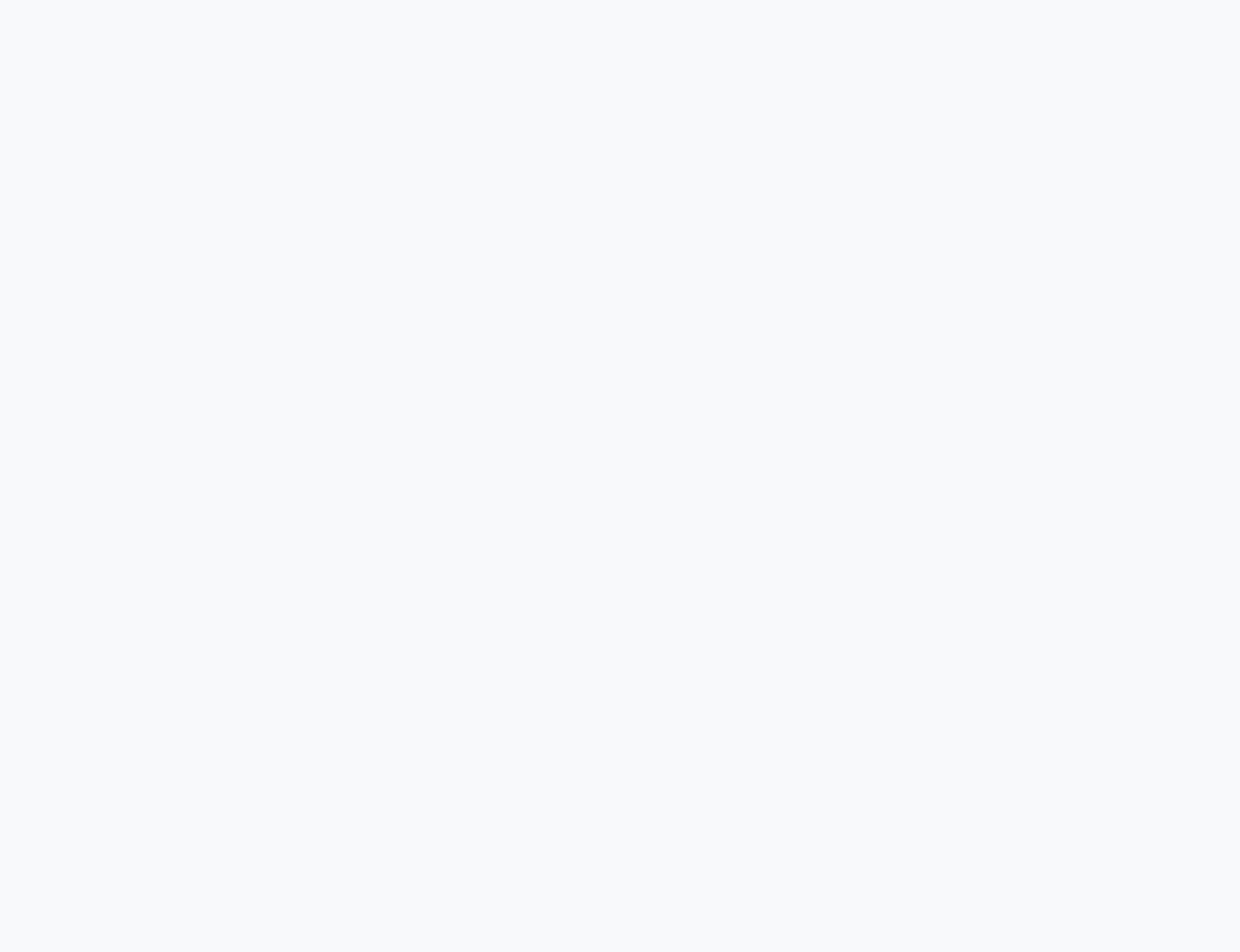 scroll, scrollTop: 0, scrollLeft: 0, axis: both 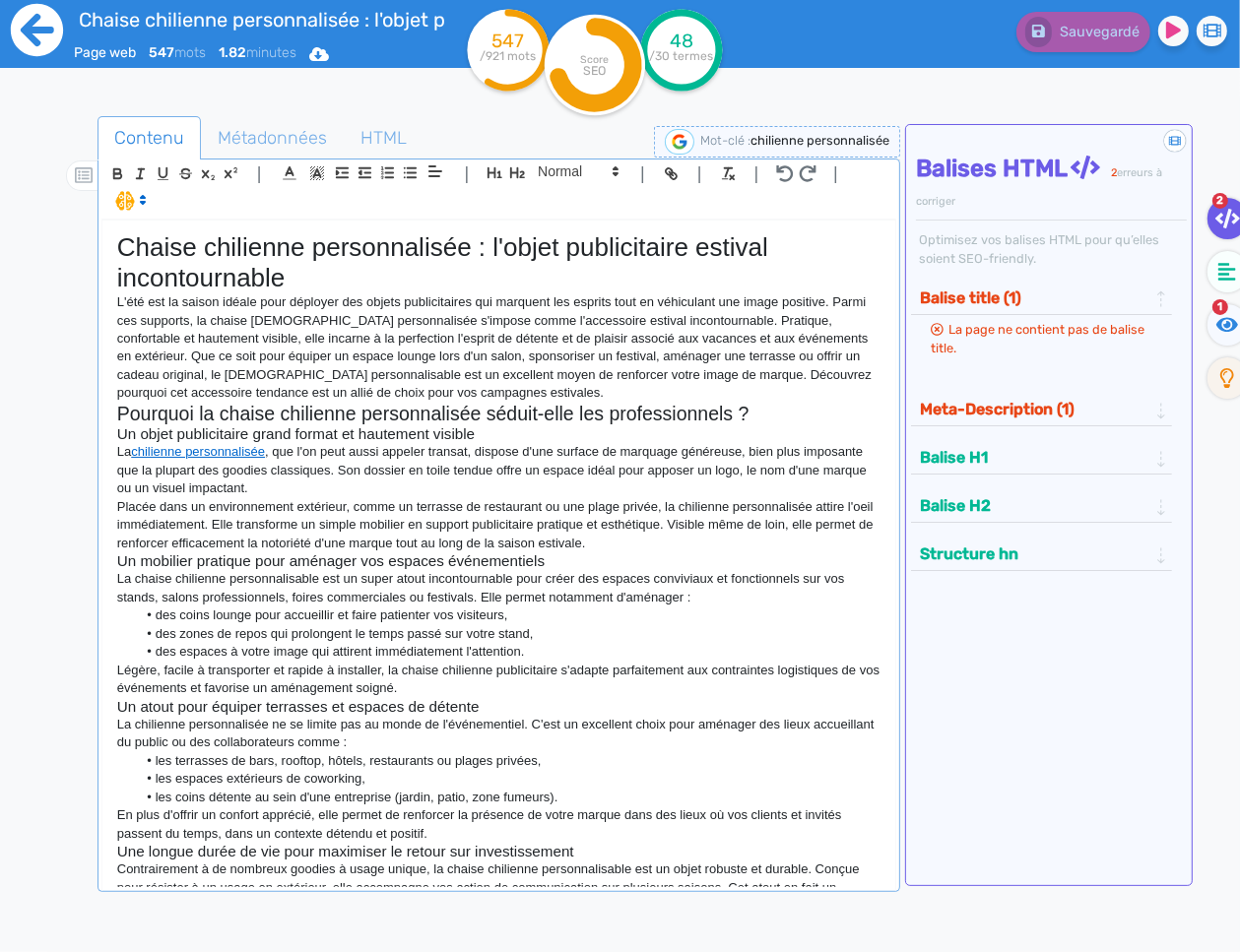 click 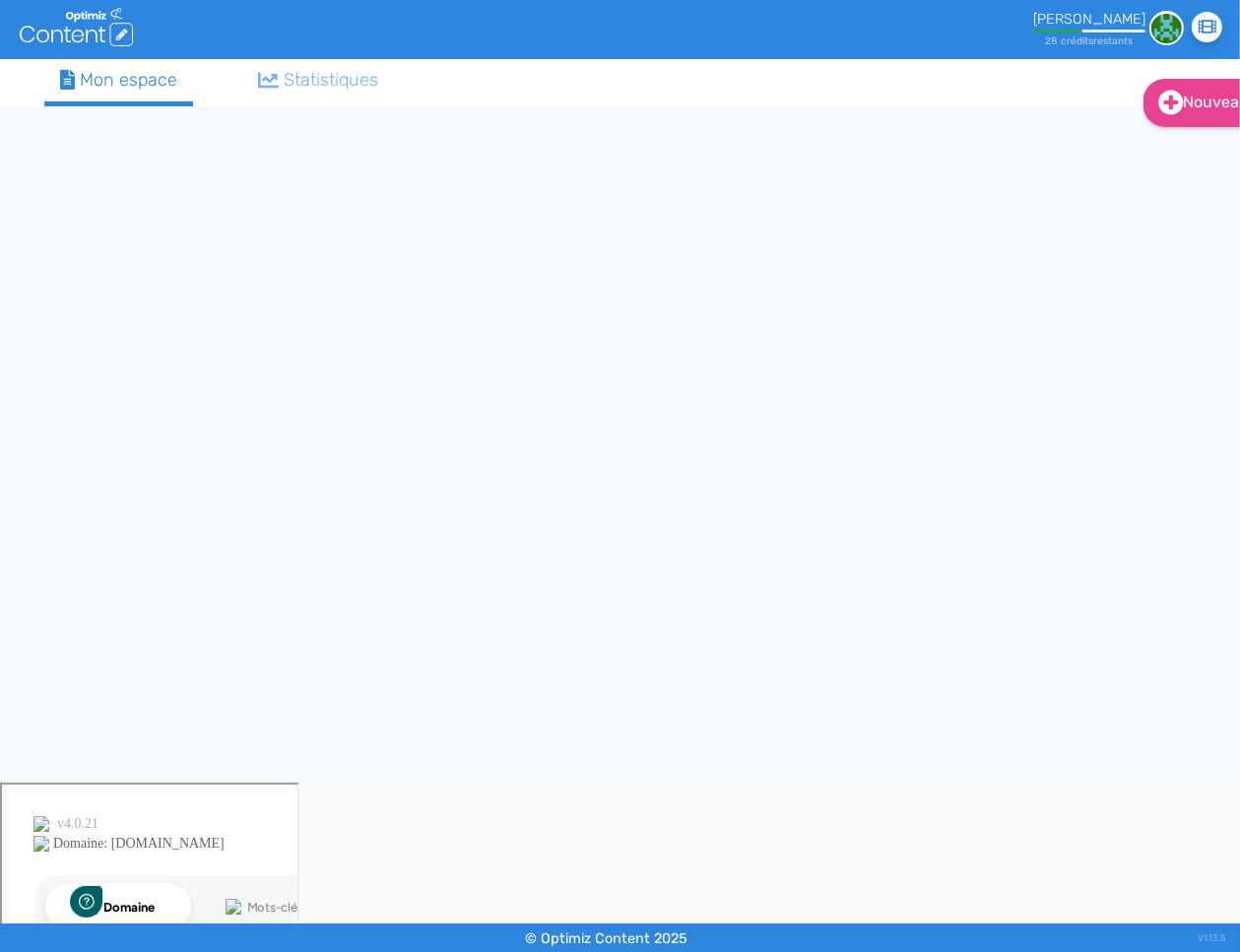 scroll, scrollTop: 0, scrollLeft: 0, axis: both 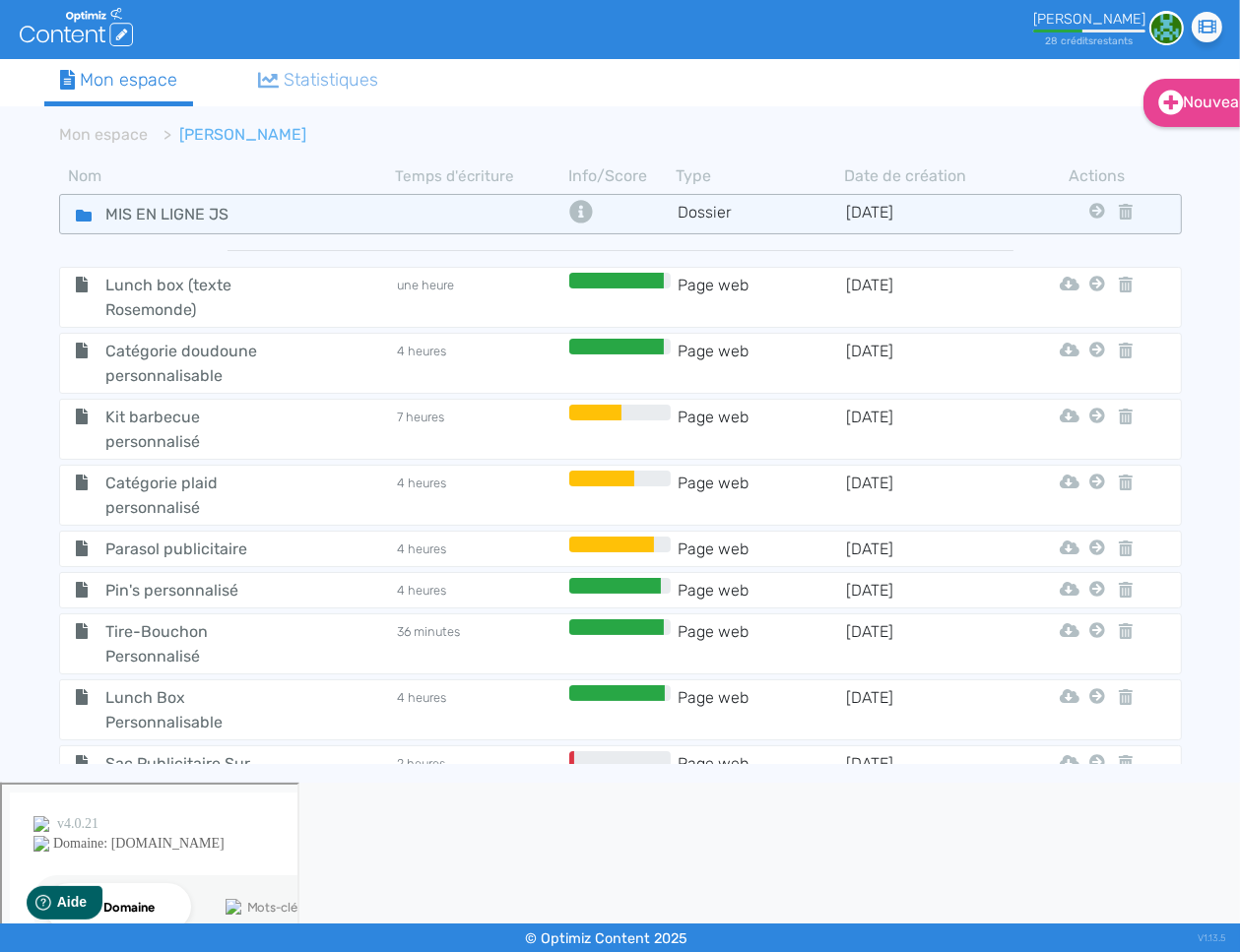 click 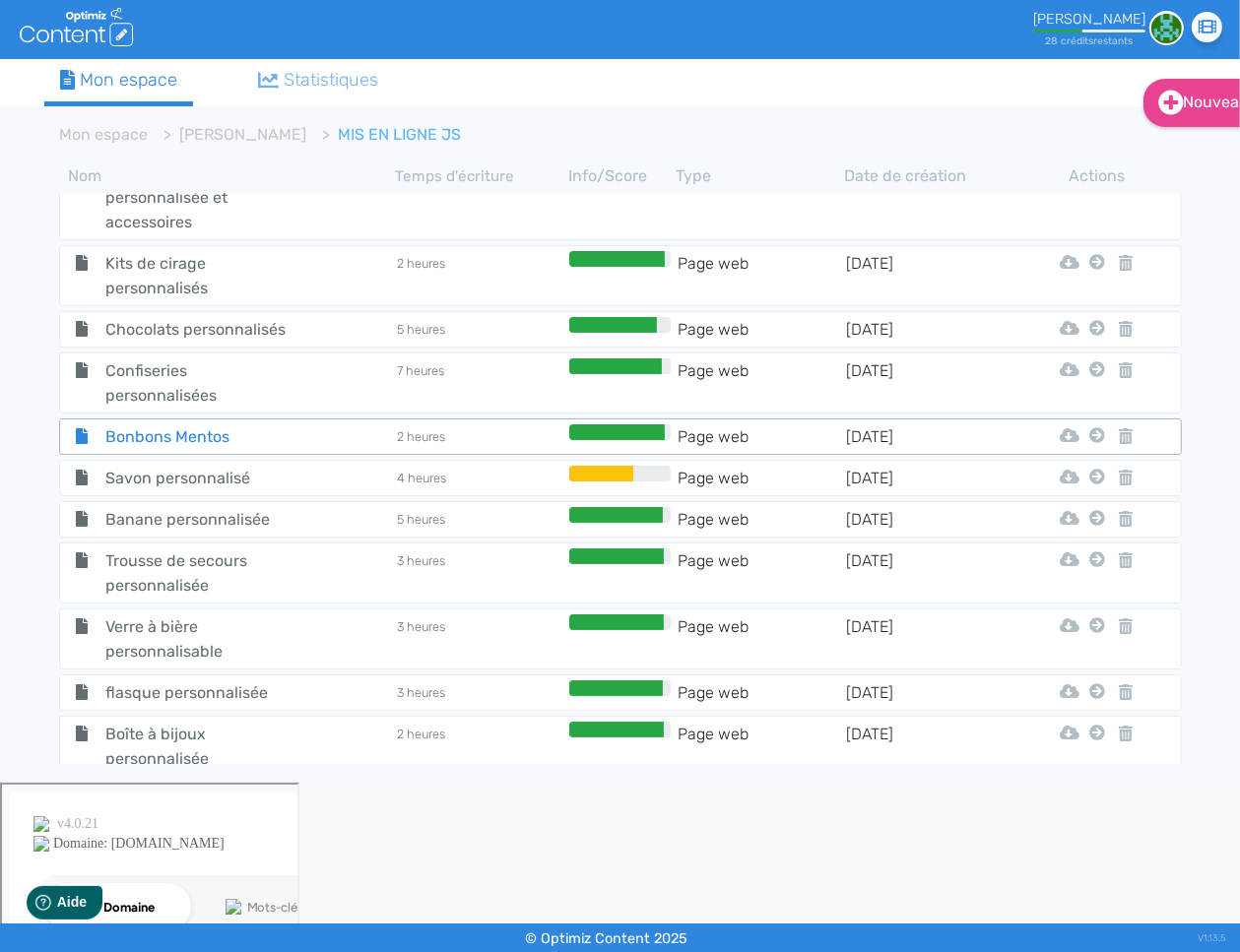 scroll, scrollTop: 1526, scrollLeft: 0, axis: vertical 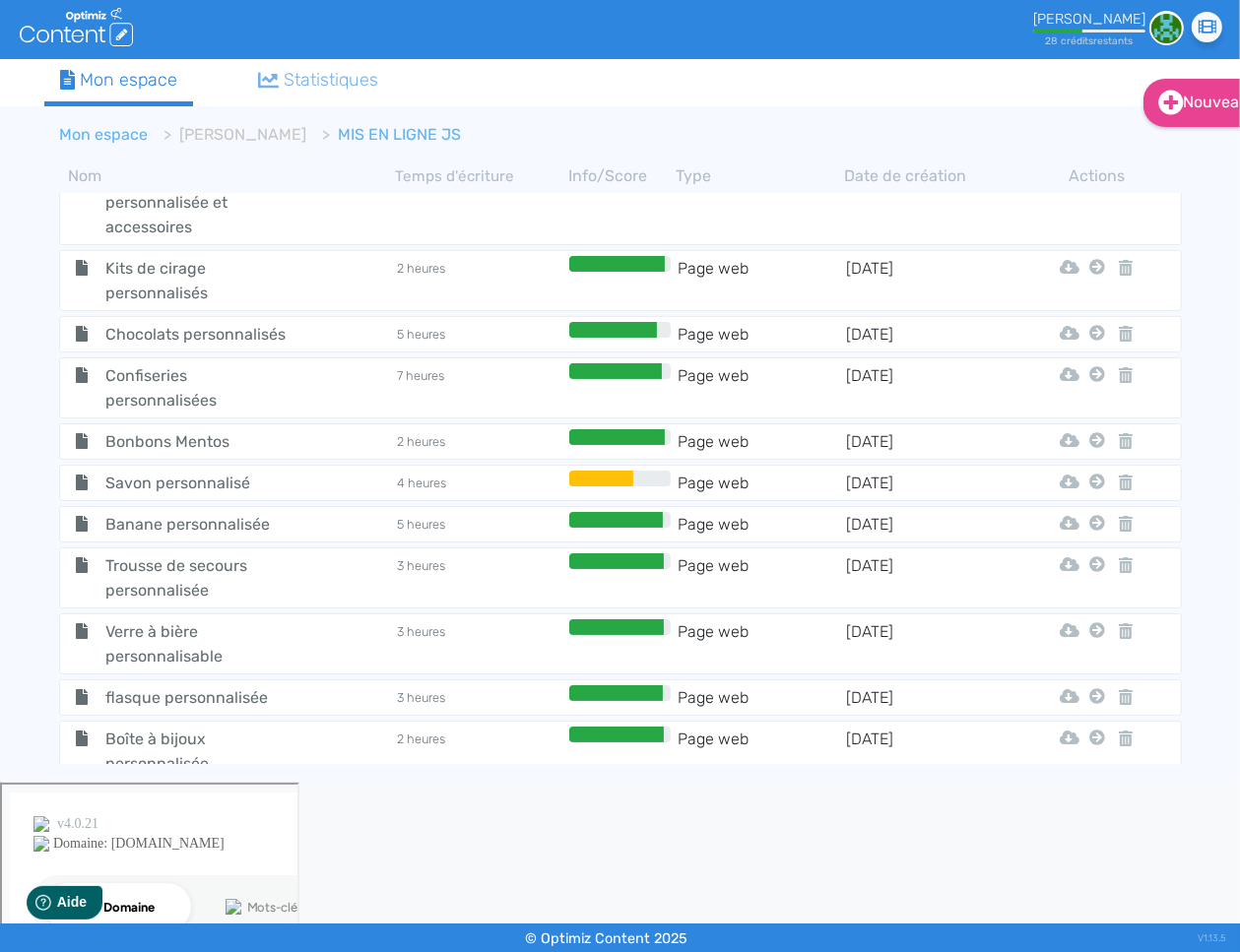 click on "Mon espace" at bounding box center [104, 134] 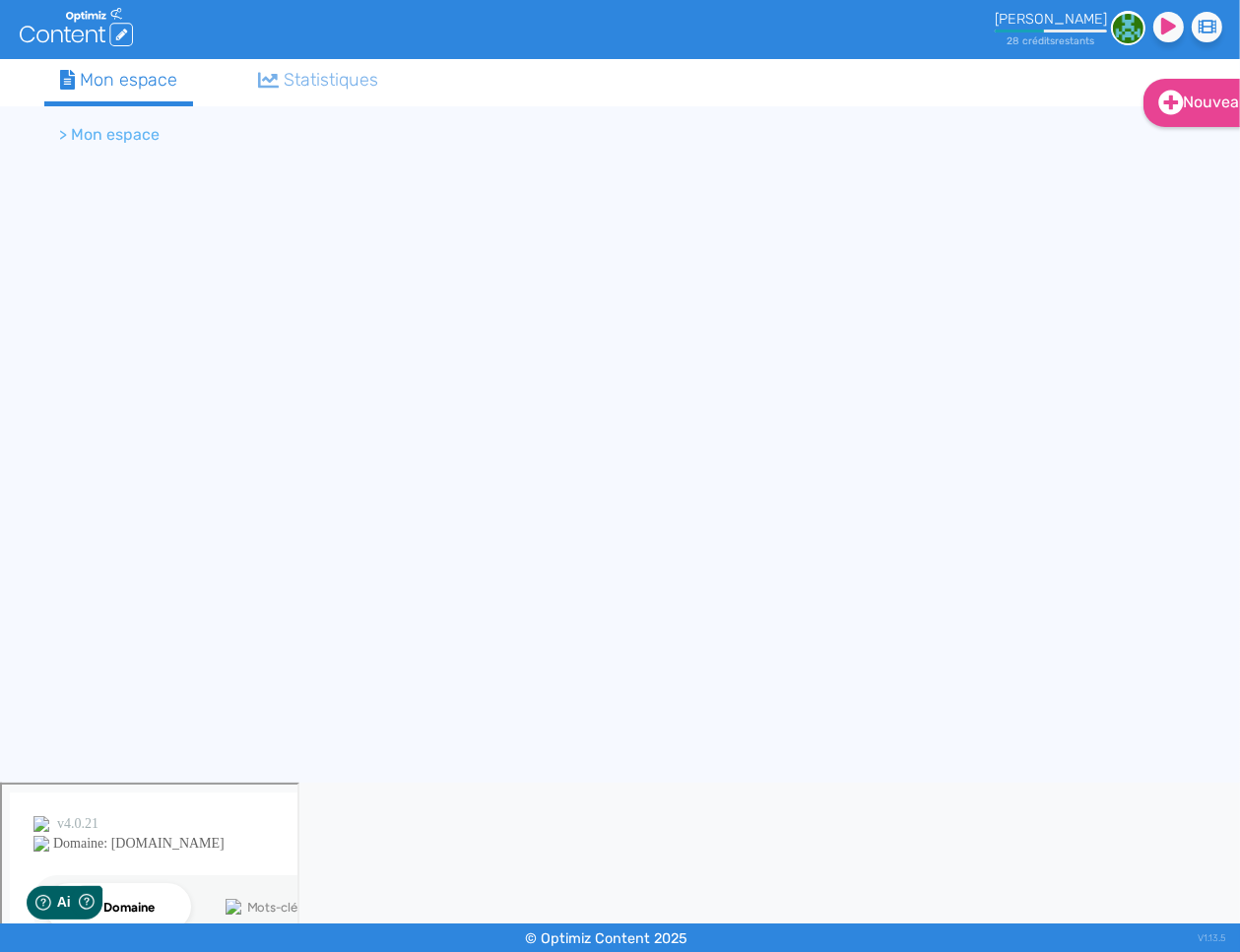 scroll, scrollTop: 0, scrollLeft: 0, axis: both 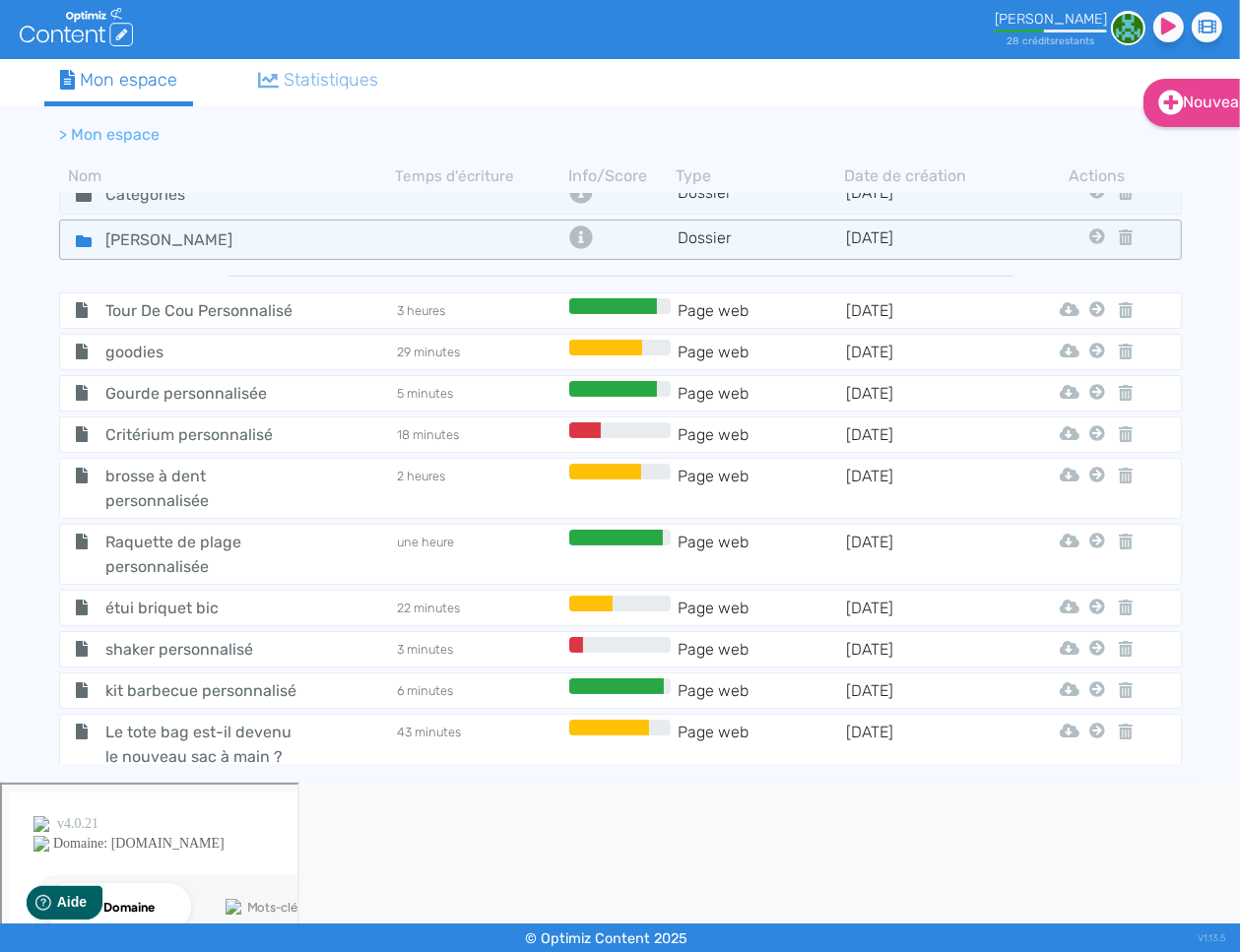 click 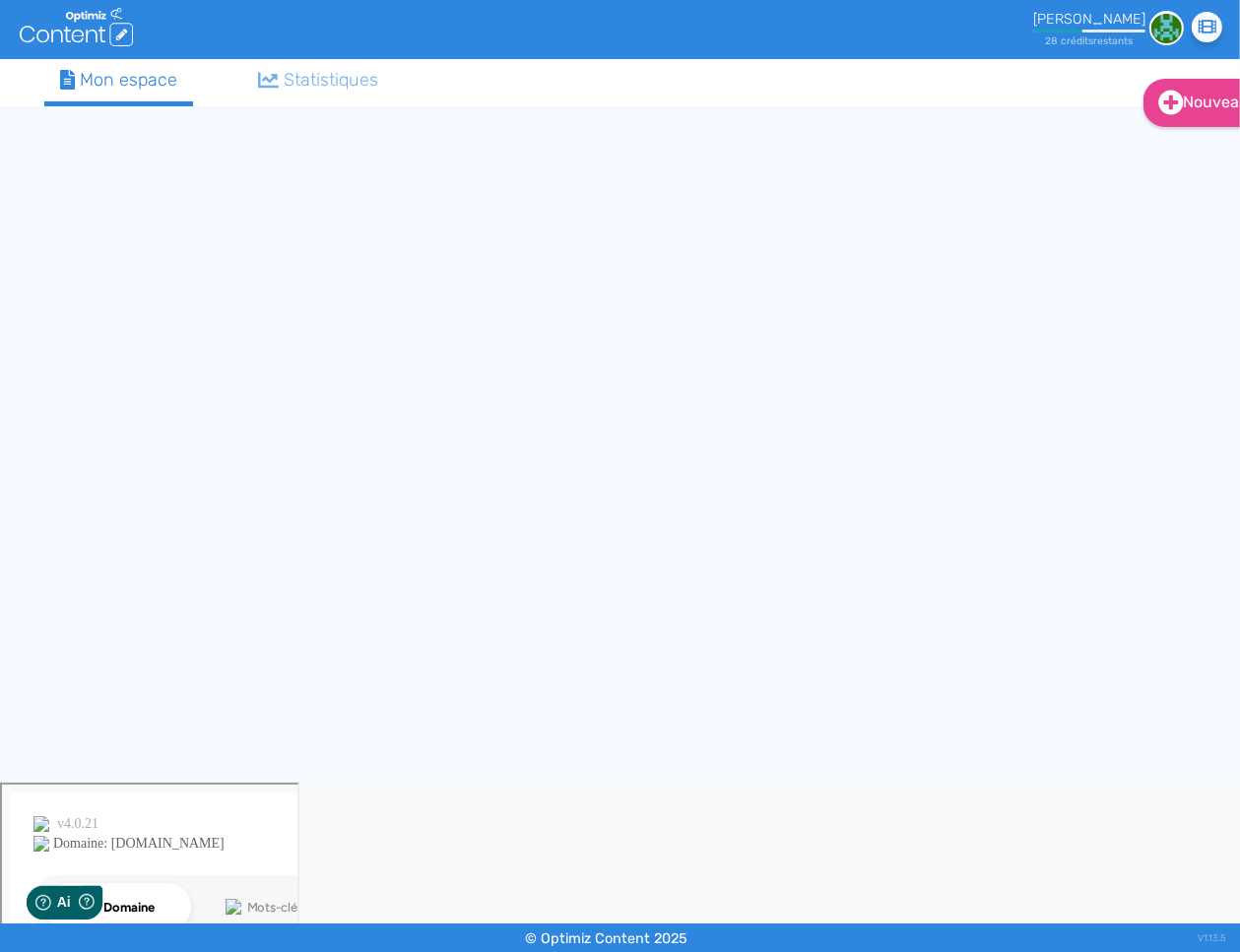 scroll, scrollTop: 0, scrollLeft: 0, axis: both 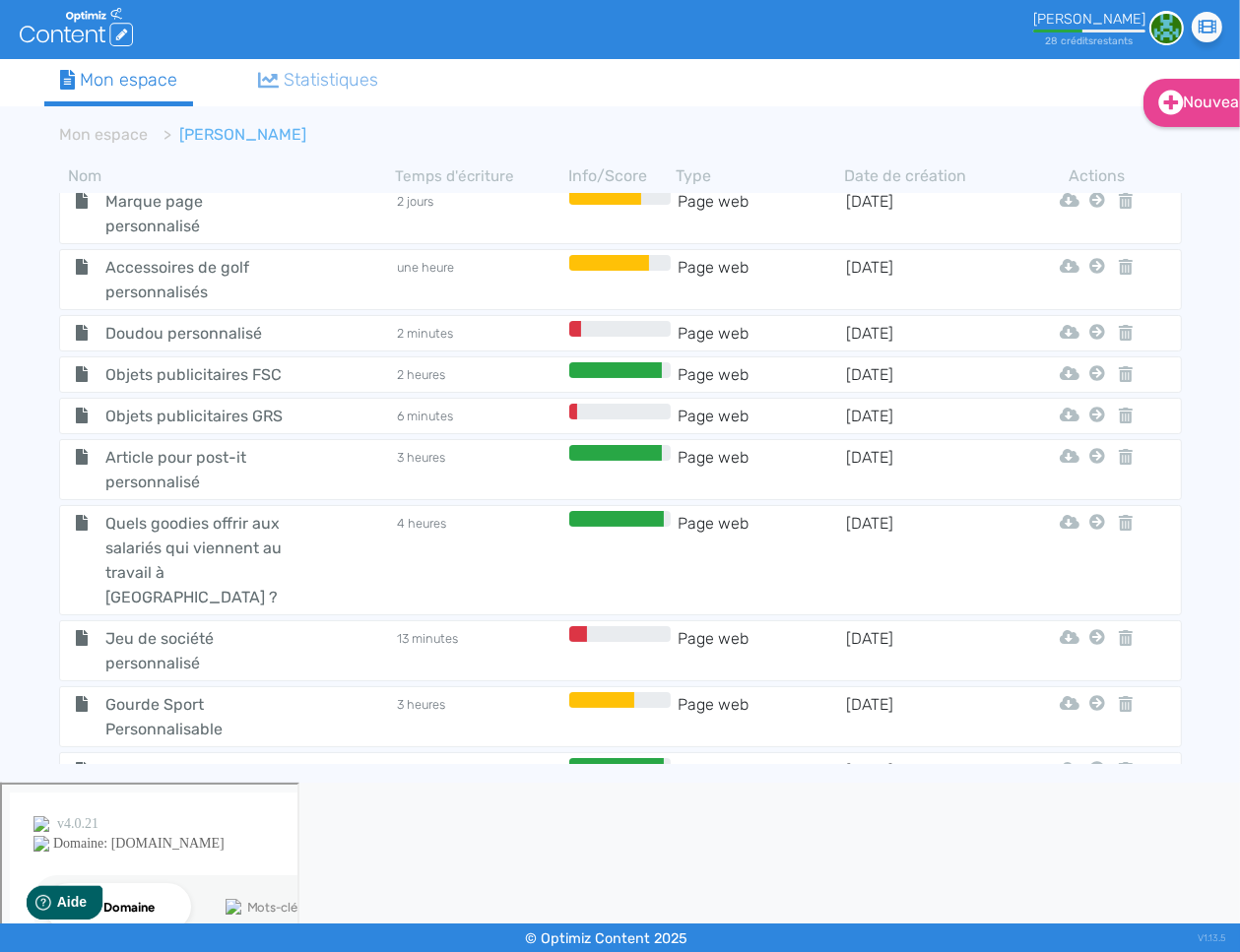 click 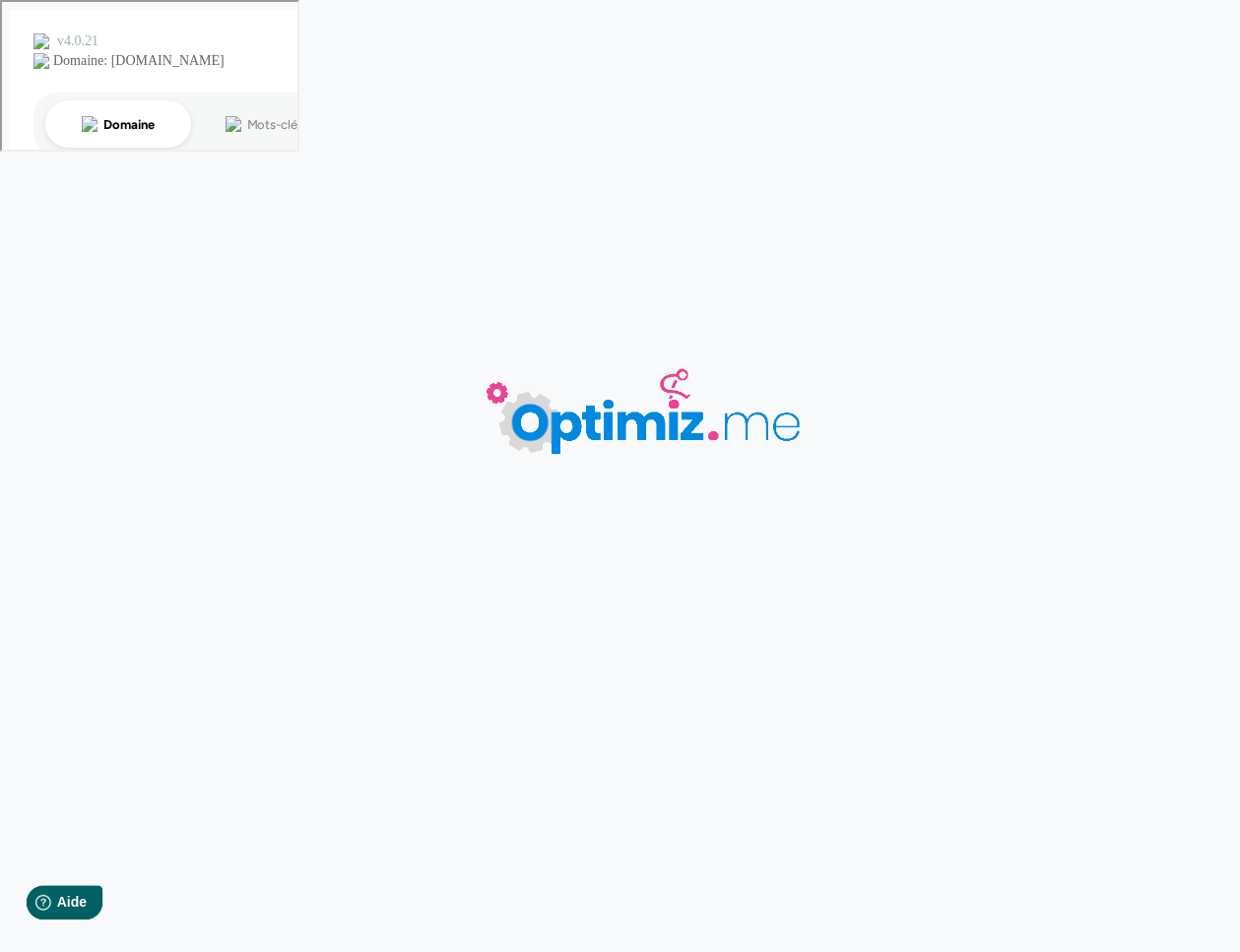 type on "Quels goodies offrir aux salariés qui viennent au travail à [GEOGRAPHIC_DATA] ?" 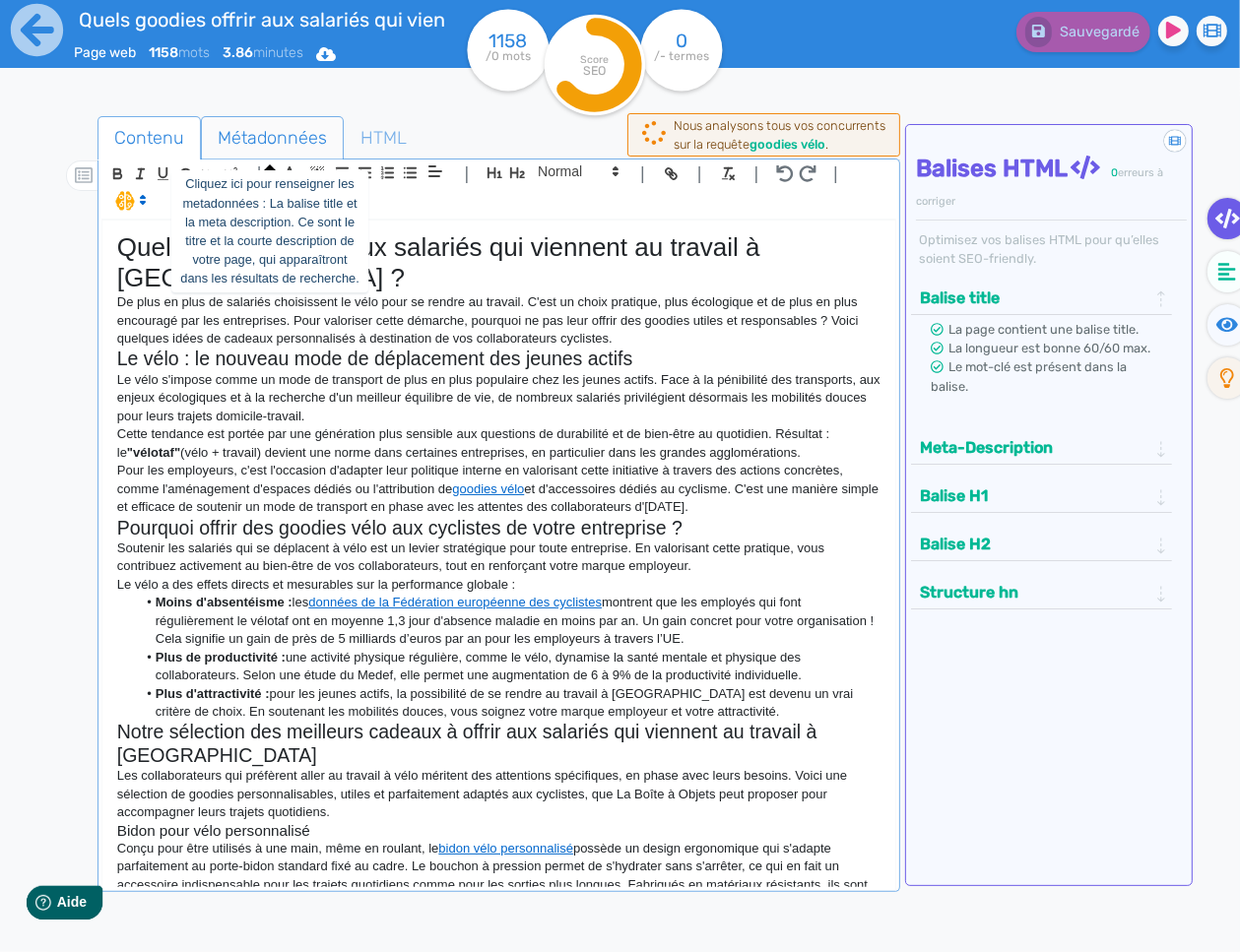 click on "Métadonnées" at bounding box center (272, 138) 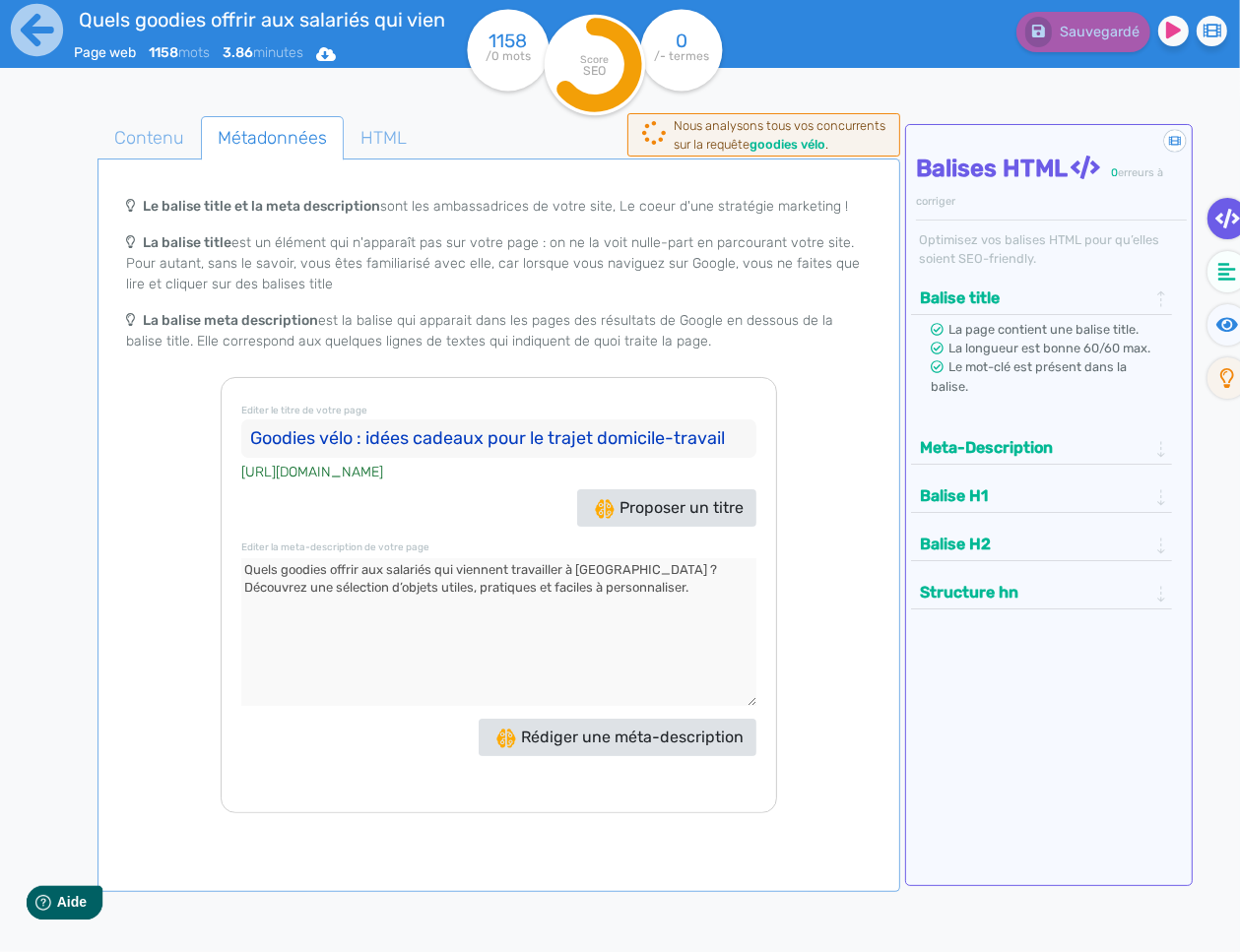 click on "Goodies vélo : idées cadeaux pour le trajet domicile-travail" 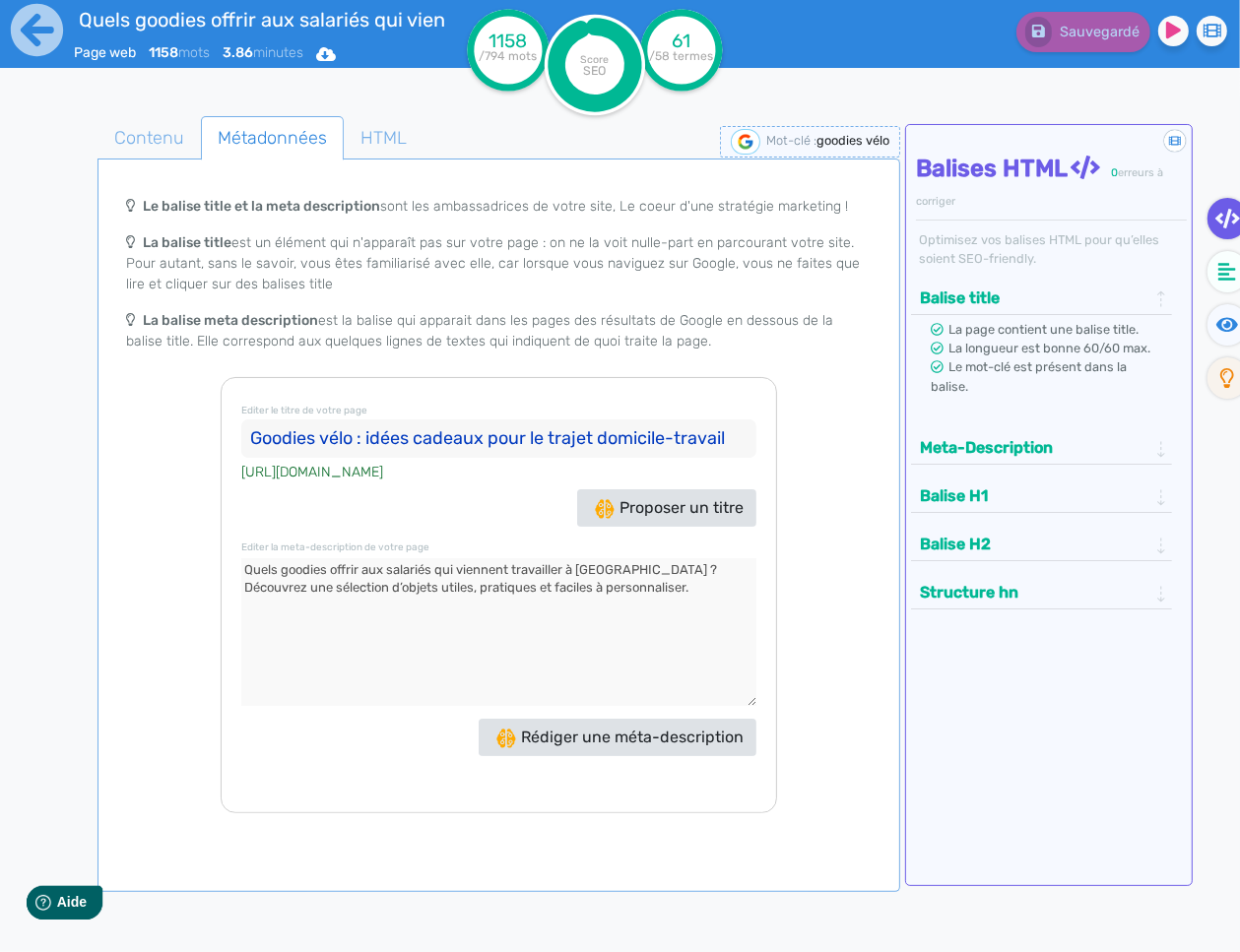 drag, startPoint x: 576, startPoint y: 595, endPoint x: 206, endPoint y: 565, distance: 371.21422 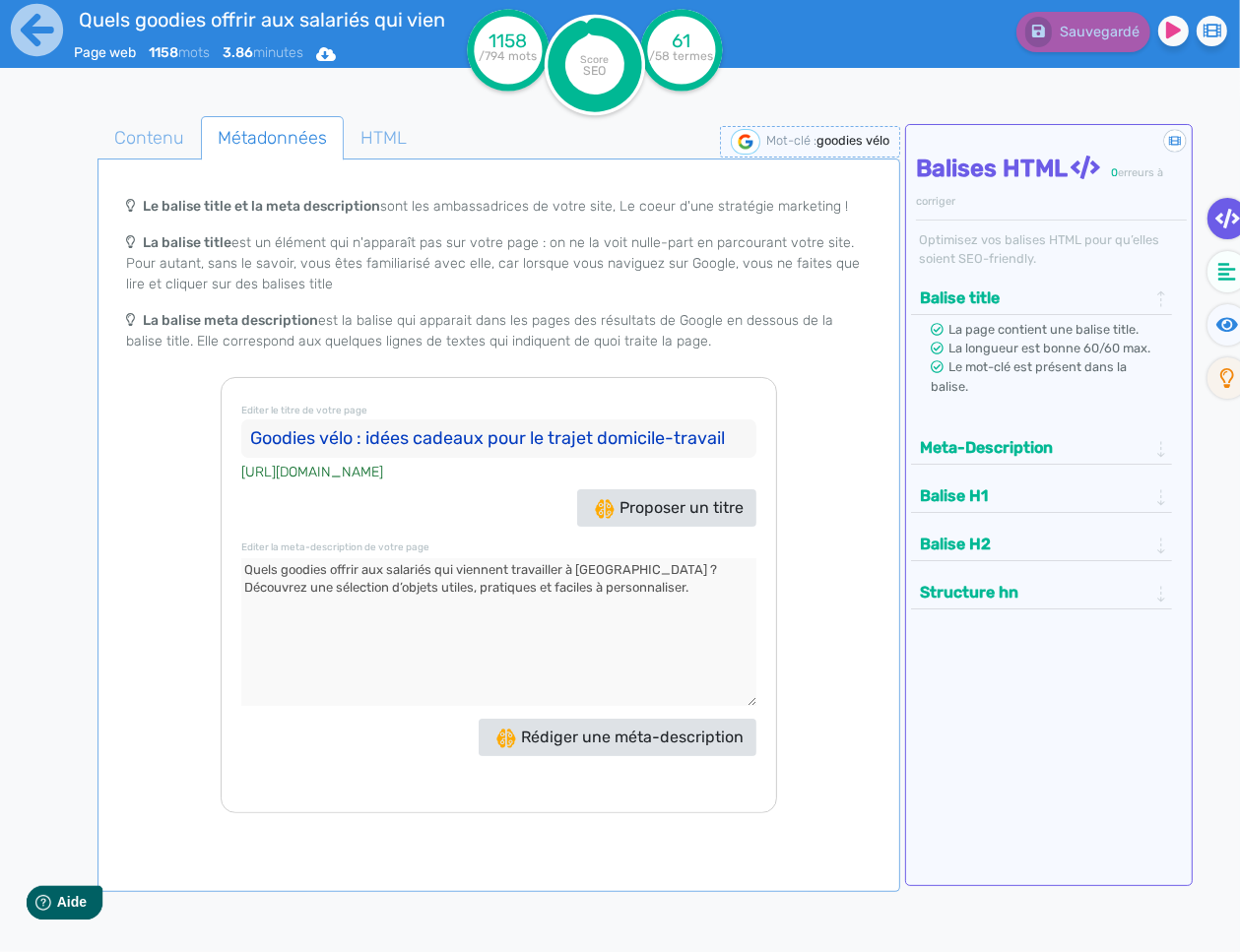 click on "Le balise title et la meta description  sont les ambassadrices de votre site, Le coeur d'une stratégie marketing !  La balise title  est un élément qui n'apparaît pas sur votre page : on ne la voit nulle-part en parcourant votre site. Pour autant, sans le savoir, vous êtes familiarisé avec elle, car lorsque vous naviguez sur Google, vous ne faites que lire et cliquer sur des balises title  La balise meta description  est la balise qui apparait dans les pages des résultats de Google en dessous de la balise title. Elle correspond aux quelques lignes de textes qui indiquent de quoi traite la page.  Editer le titre de votre page Goodies vélo : idées cadeaux pour le trajet domicile-travail [URL][DOMAIN_NAME] Proposer un titre Editer la meta-description de votre page      Rédiger une méta-description" 